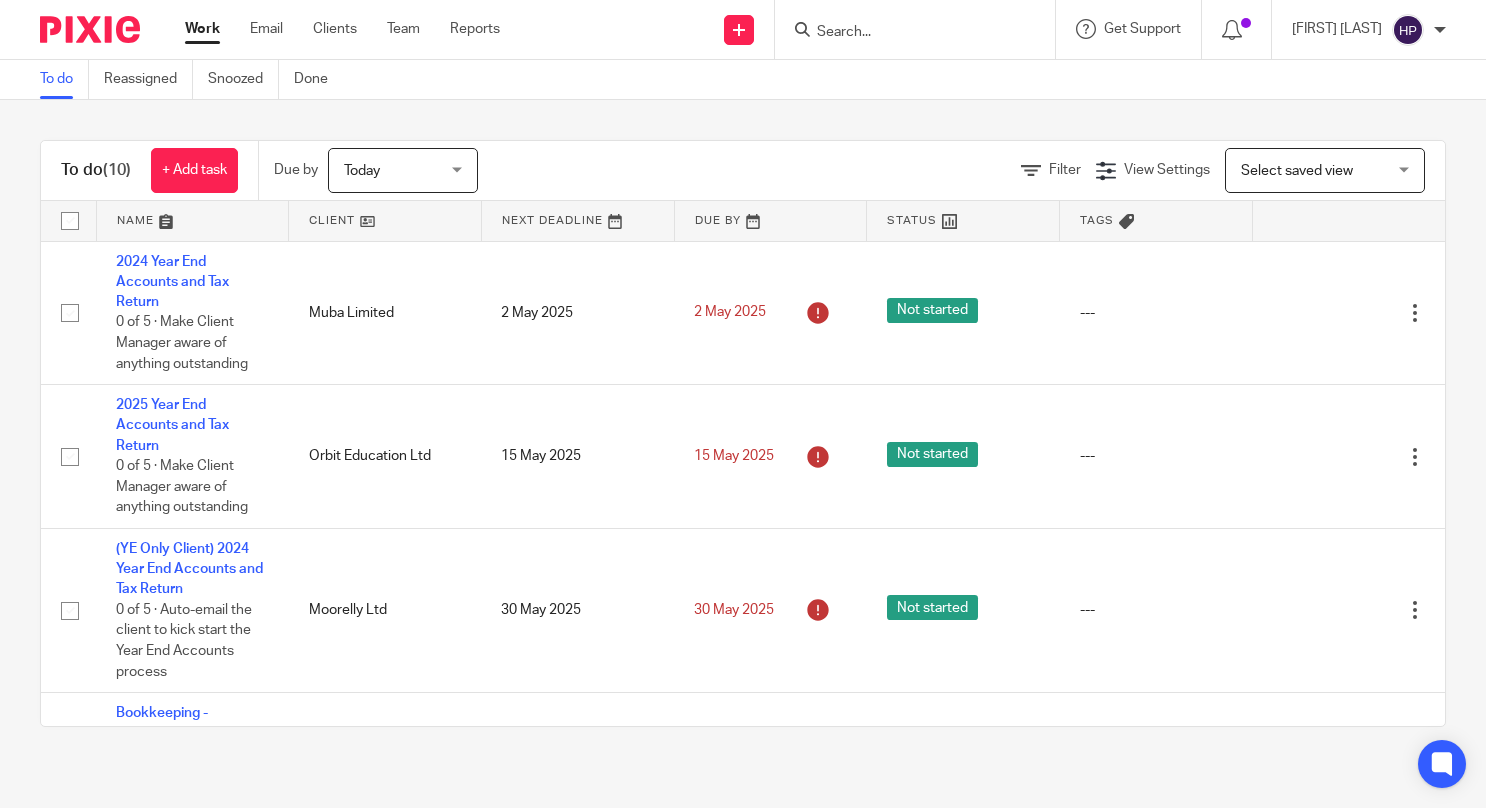 scroll, scrollTop: 0, scrollLeft: 0, axis: both 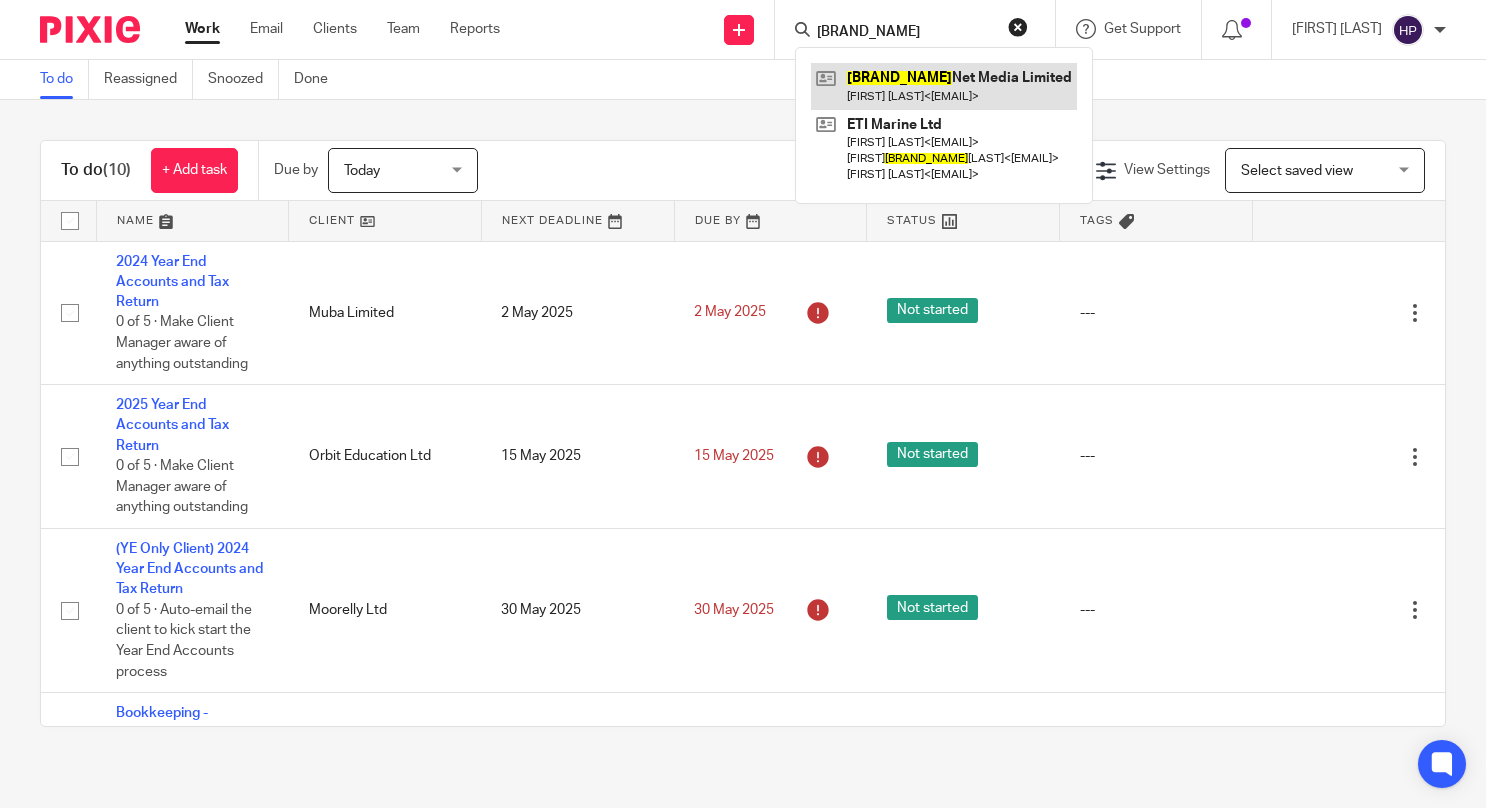 type on "radio" 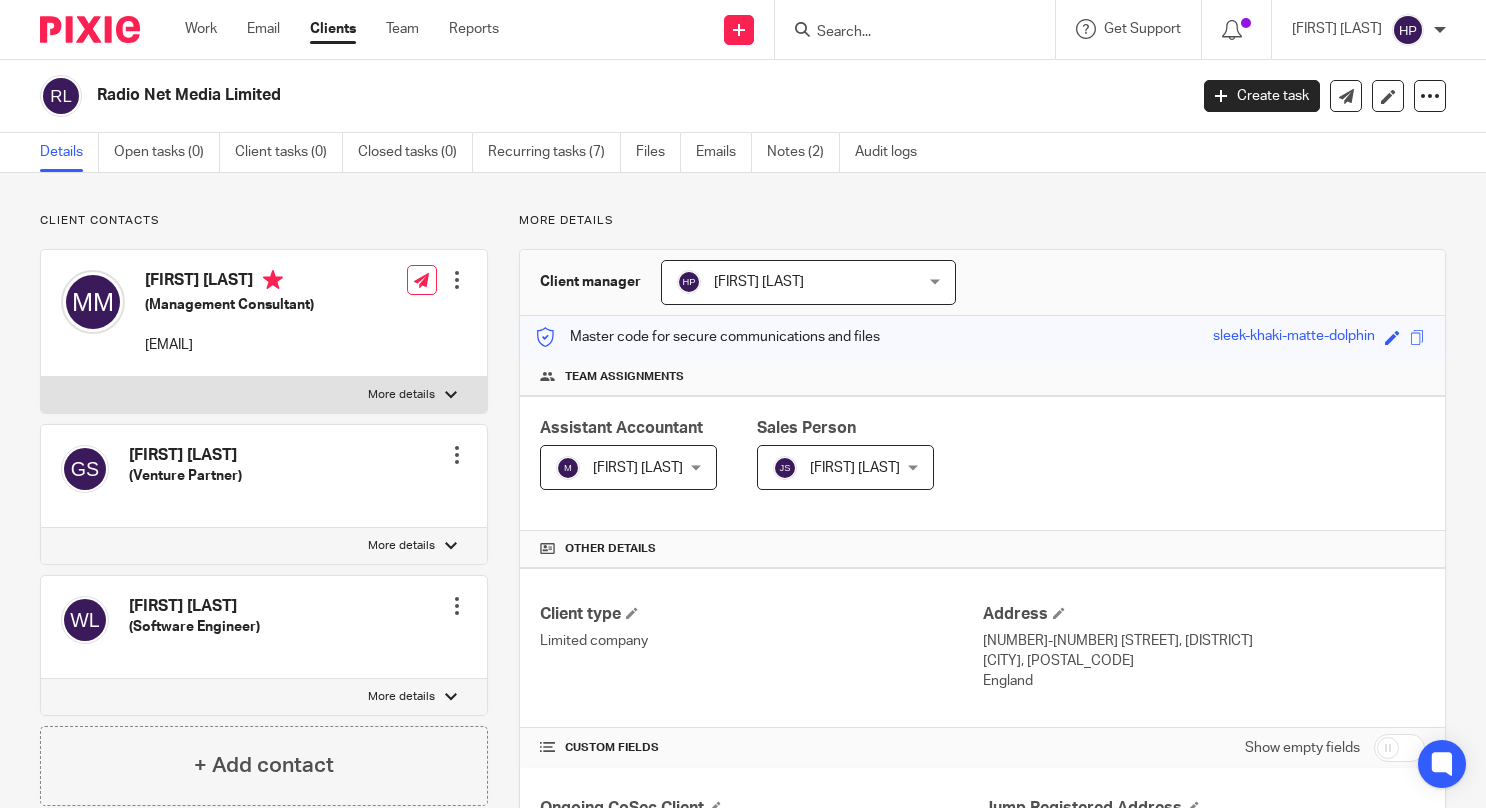 scroll, scrollTop: 0, scrollLeft: 0, axis: both 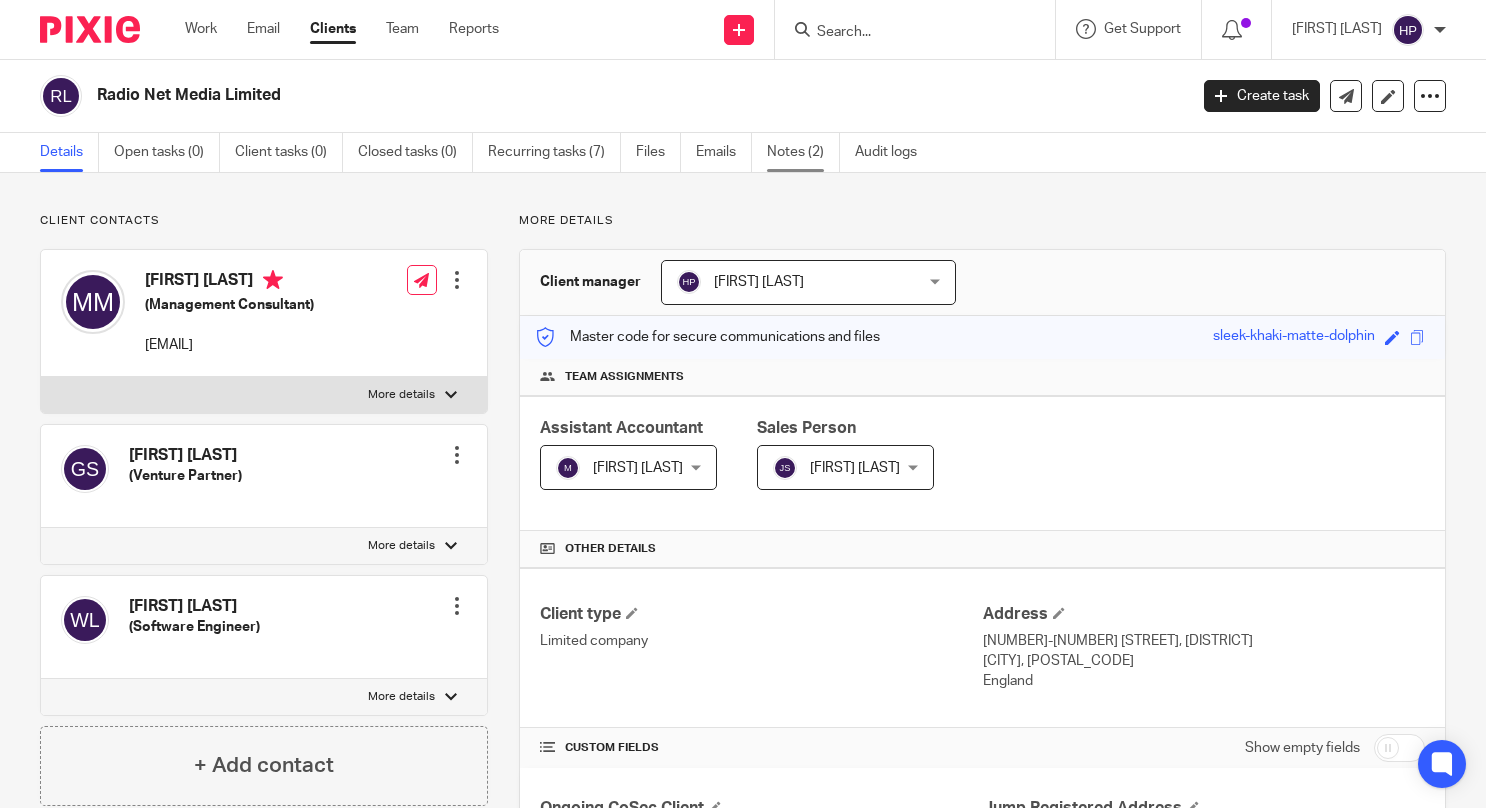 click on "Notes (2)" at bounding box center [803, 152] 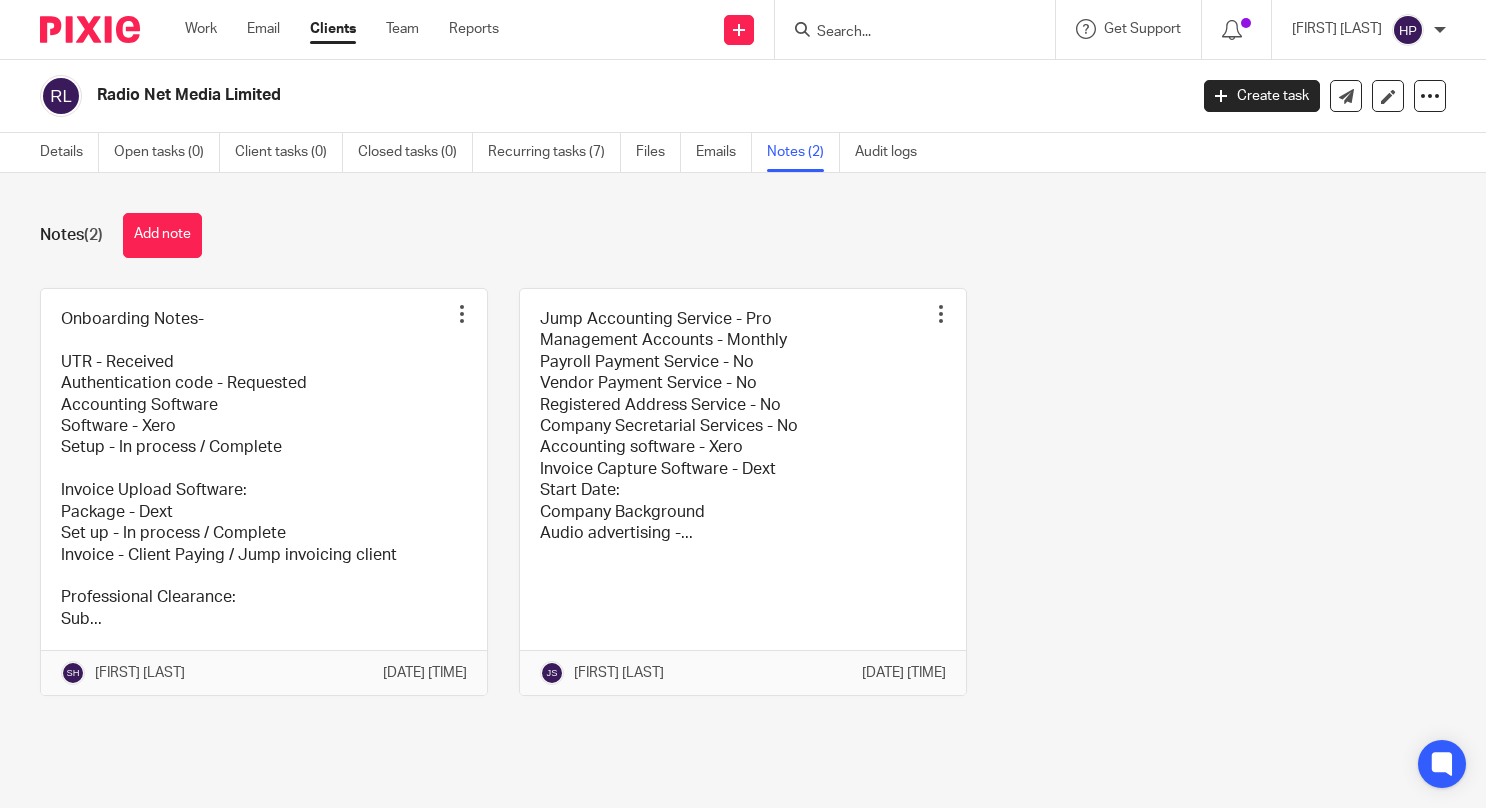 scroll, scrollTop: 0, scrollLeft: 0, axis: both 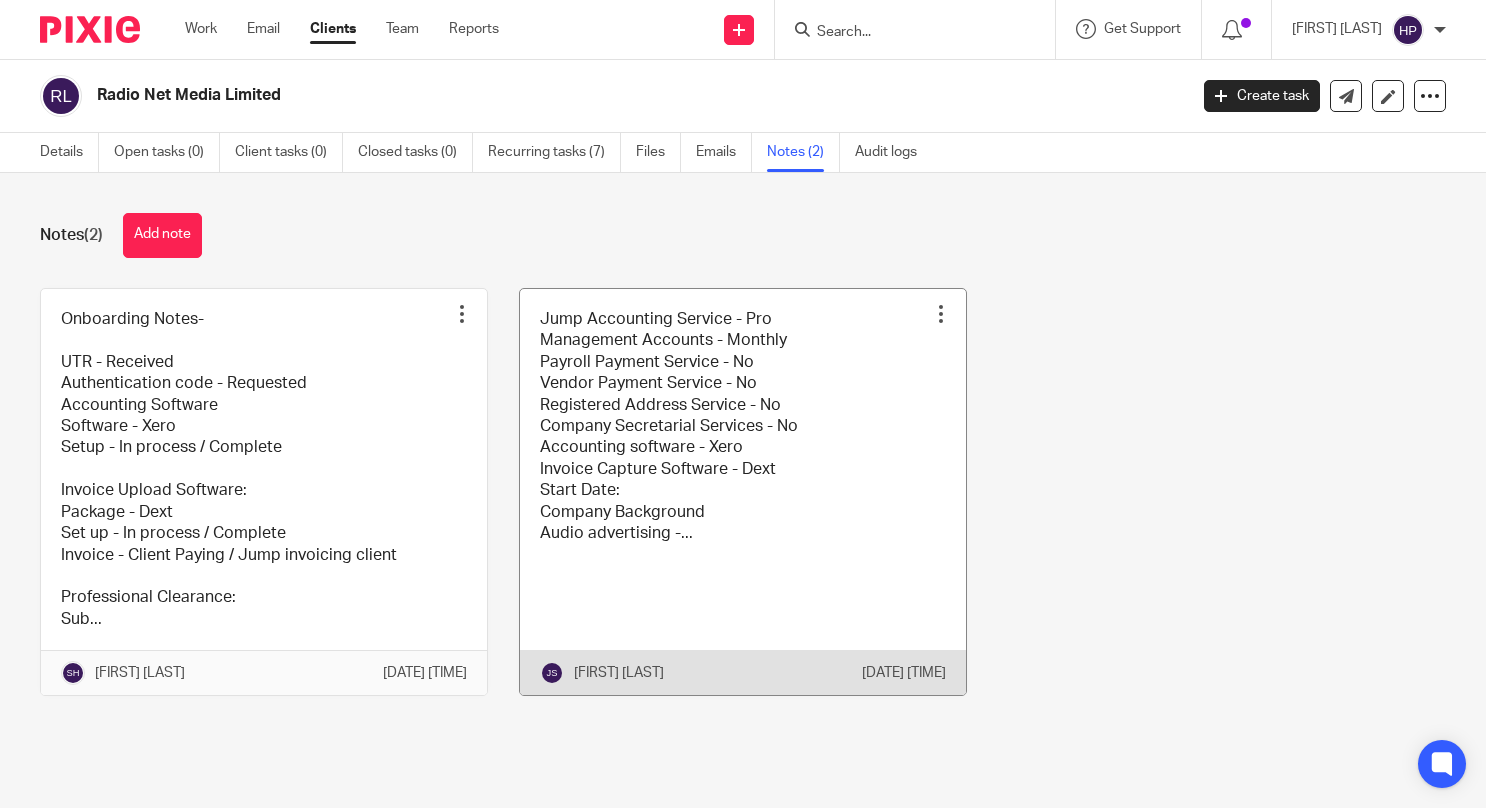 click at bounding box center (743, 492) 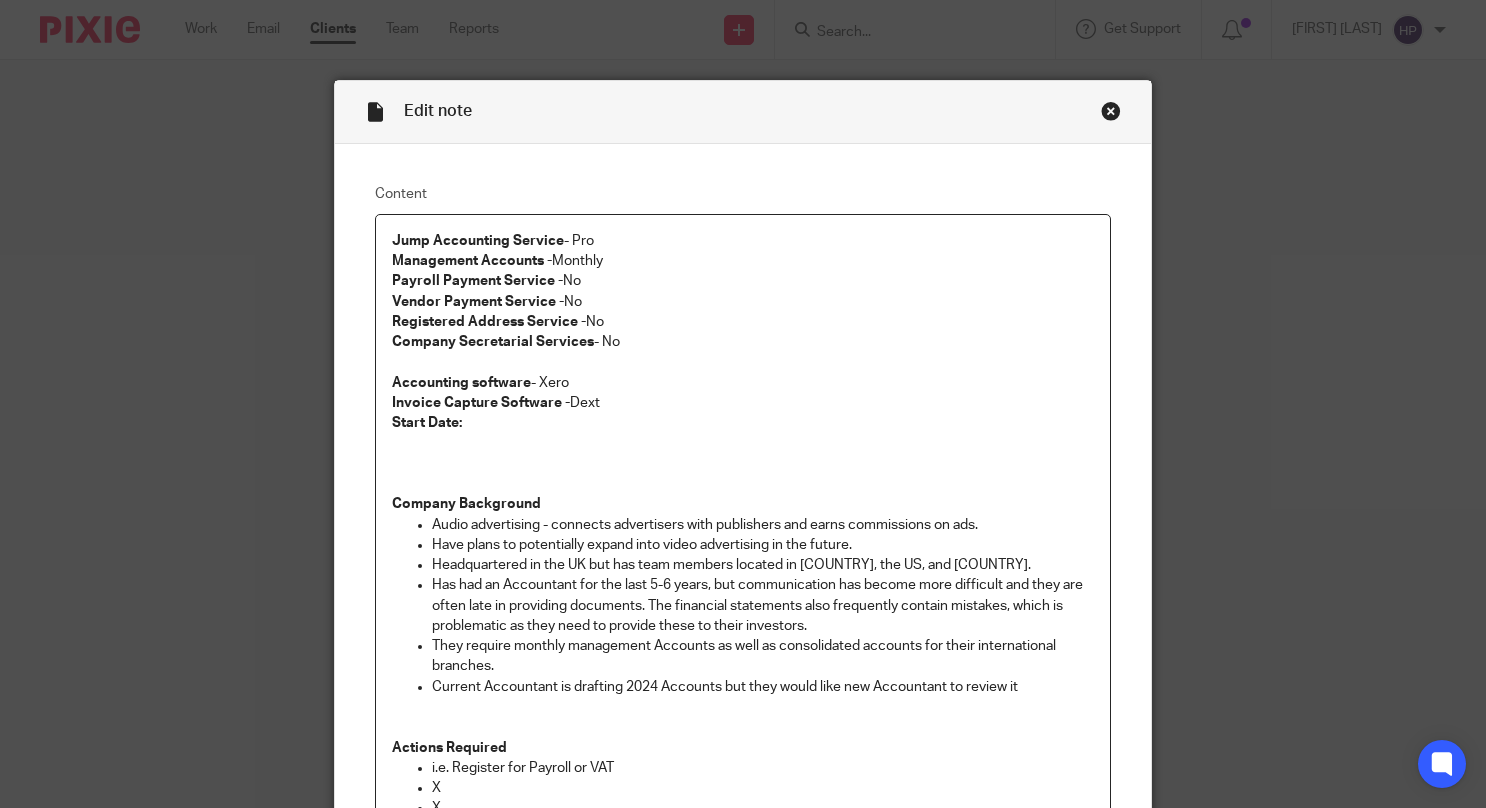 scroll, scrollTop: 0, scrollLeft: 0, axis: both 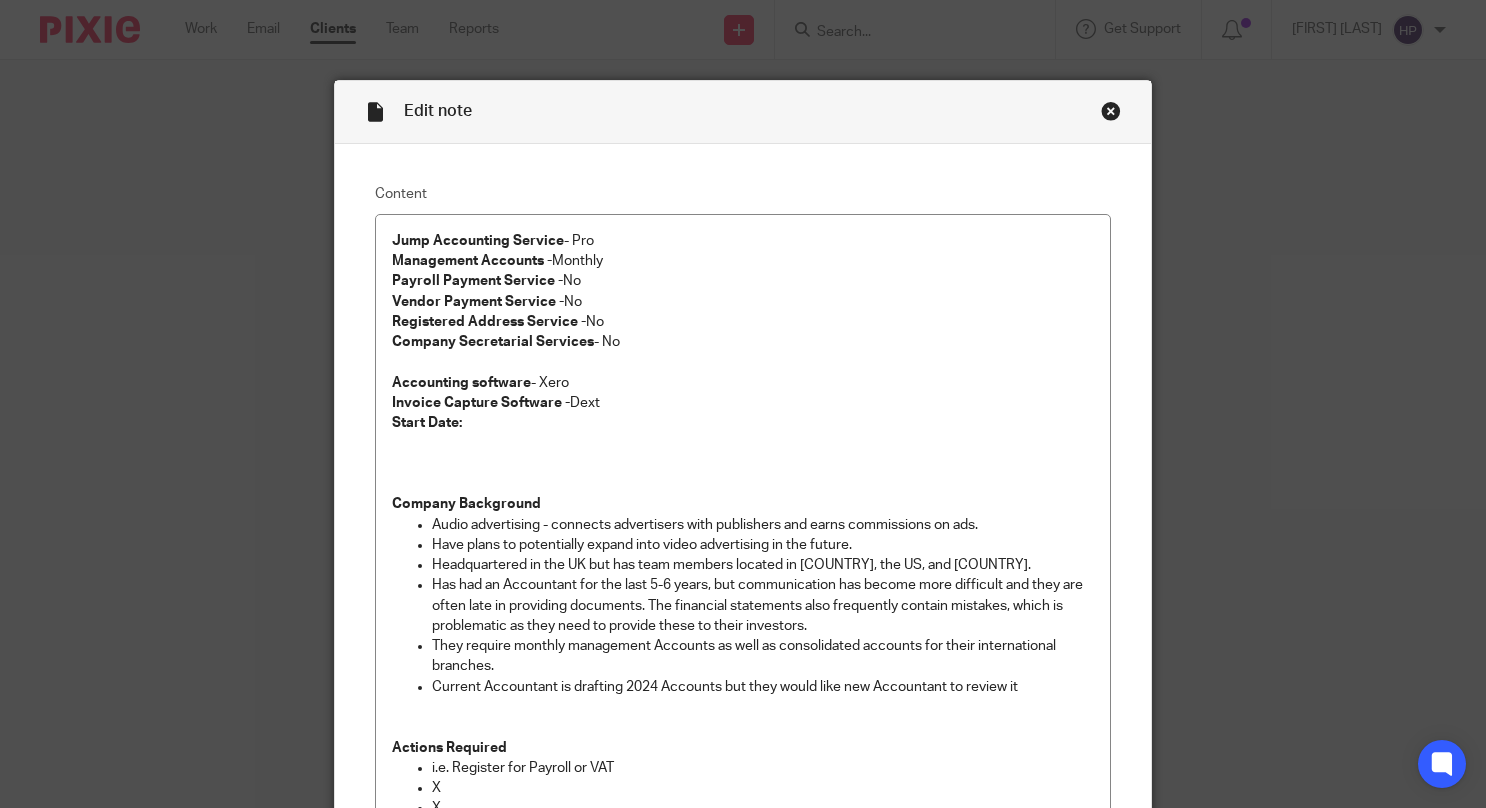 click at bounding box center [1111, 111] 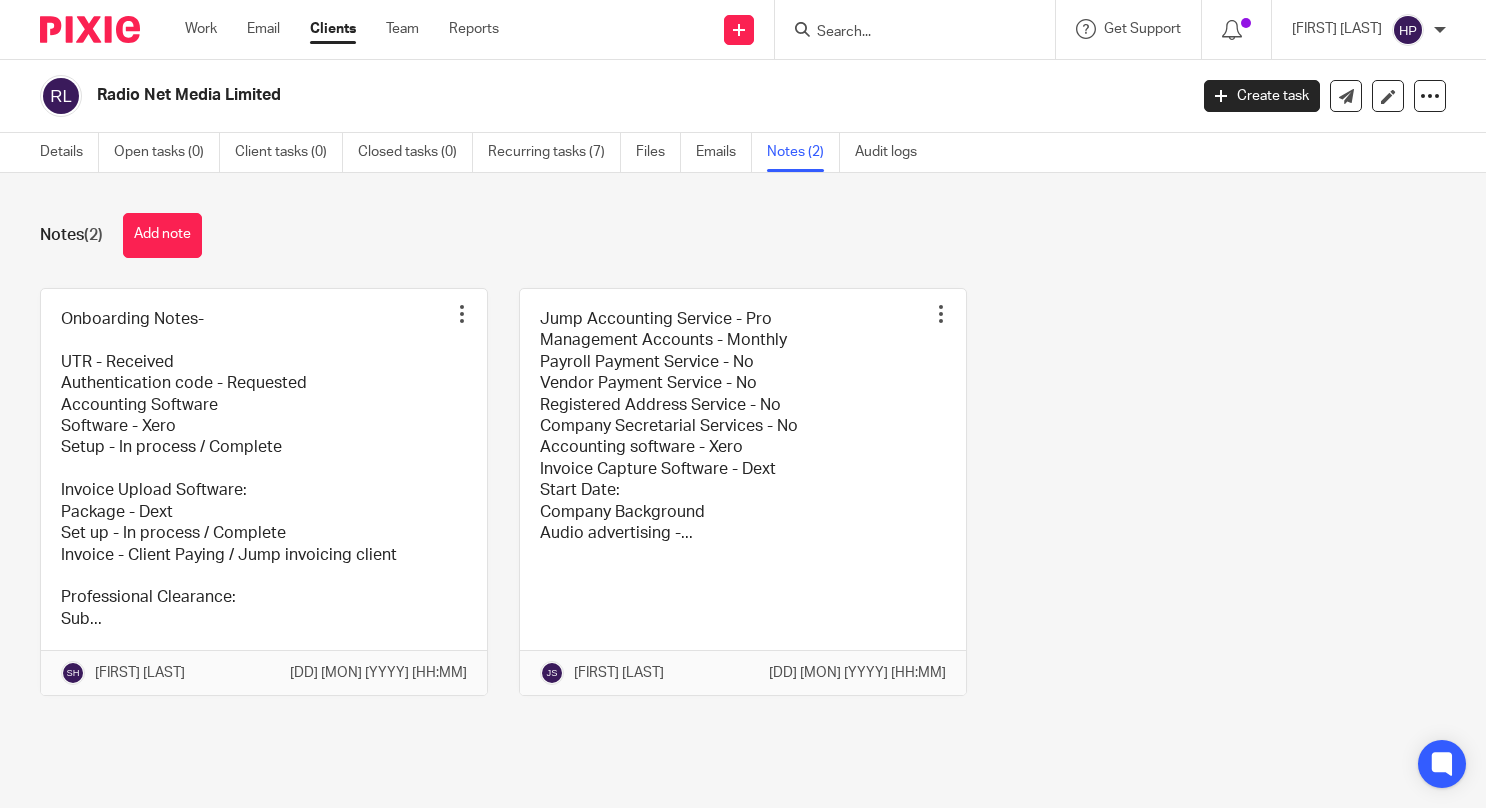 scroll, scrollTop: 0, scrollLeft: 0, axis: both 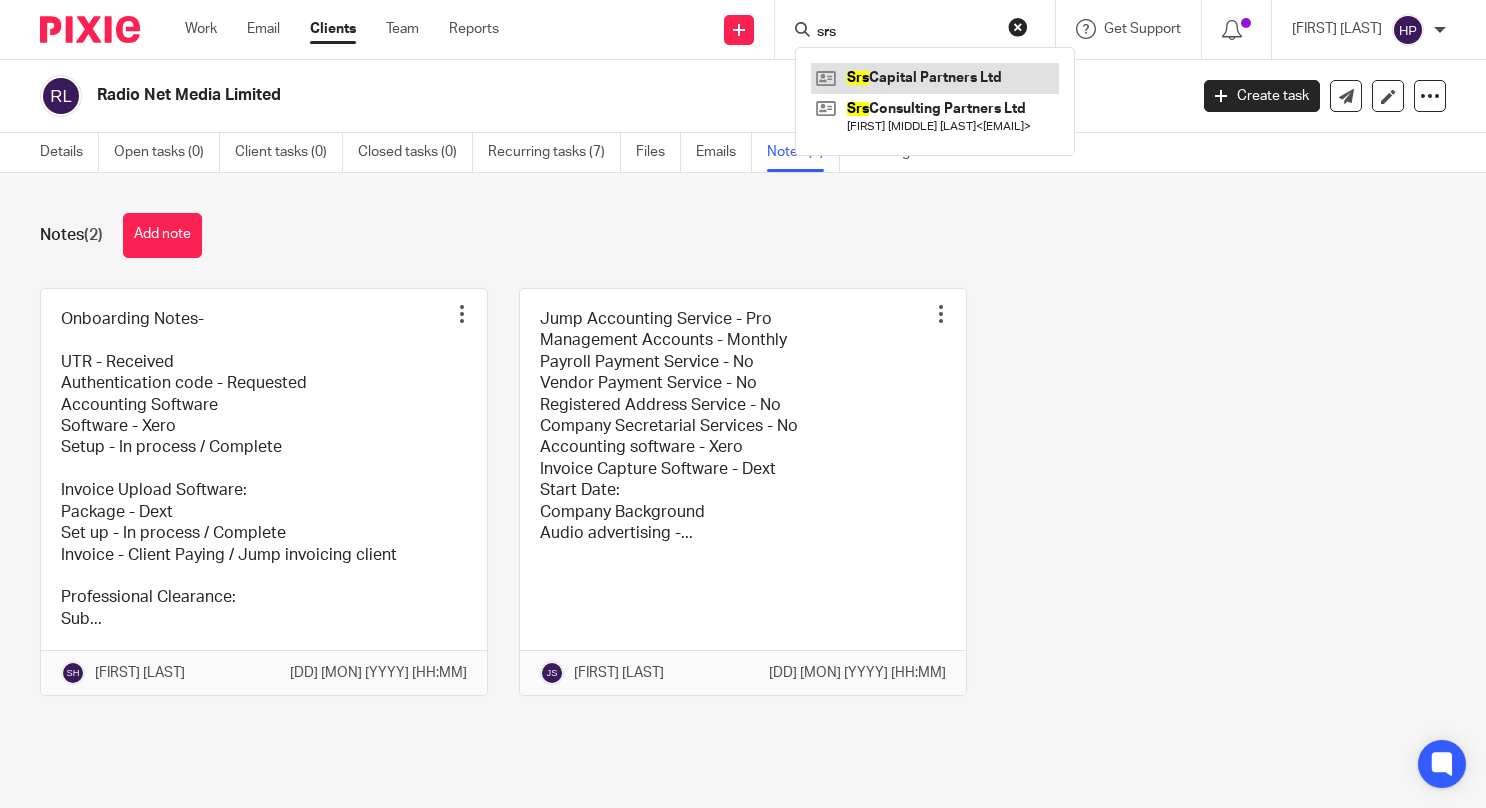 type on "srs" 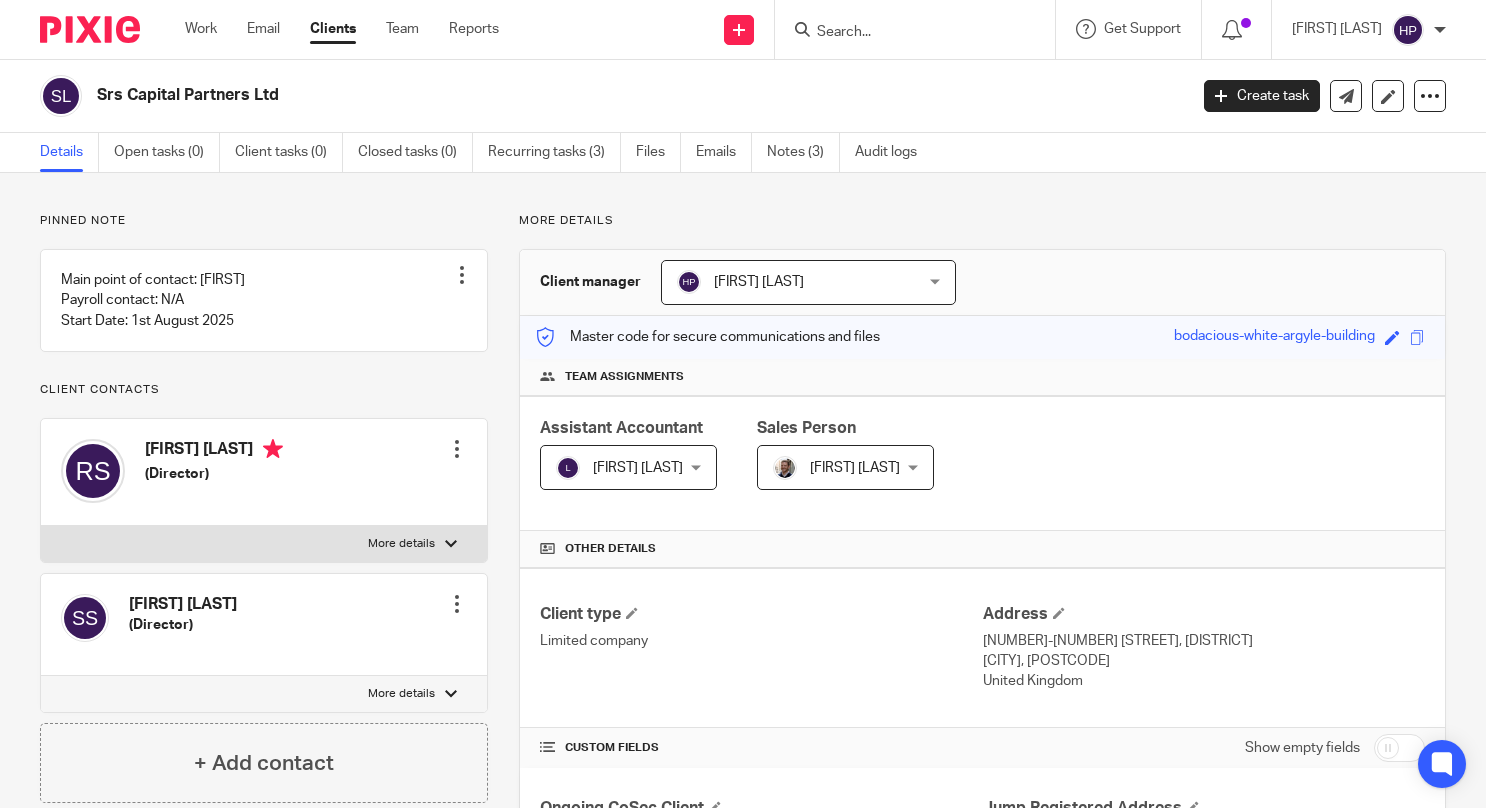 scroll, scrollTop: 0, scrollLeft: 0, axis: both 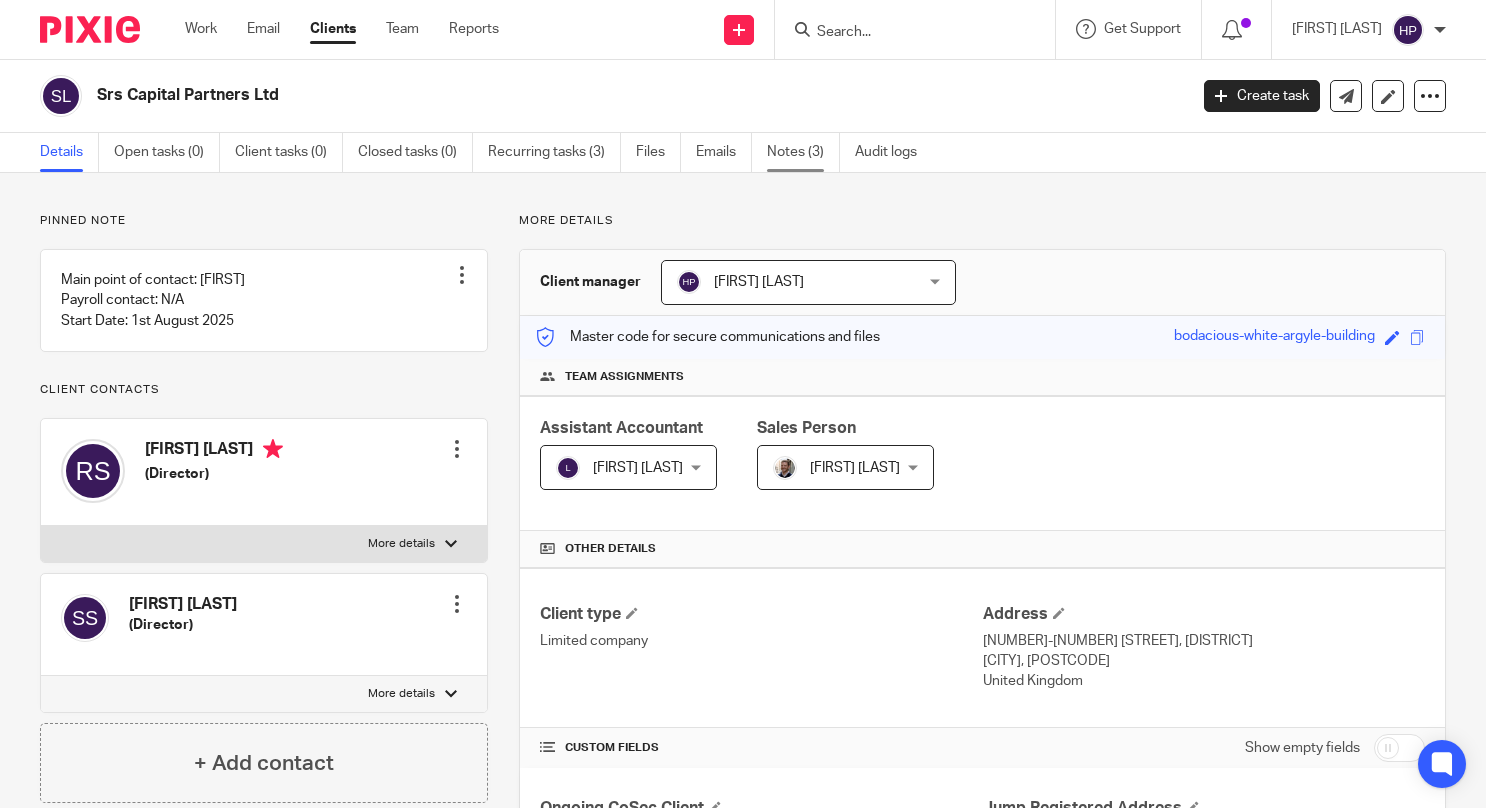 click on "Notes (3)" at bounding box center [803, 152] 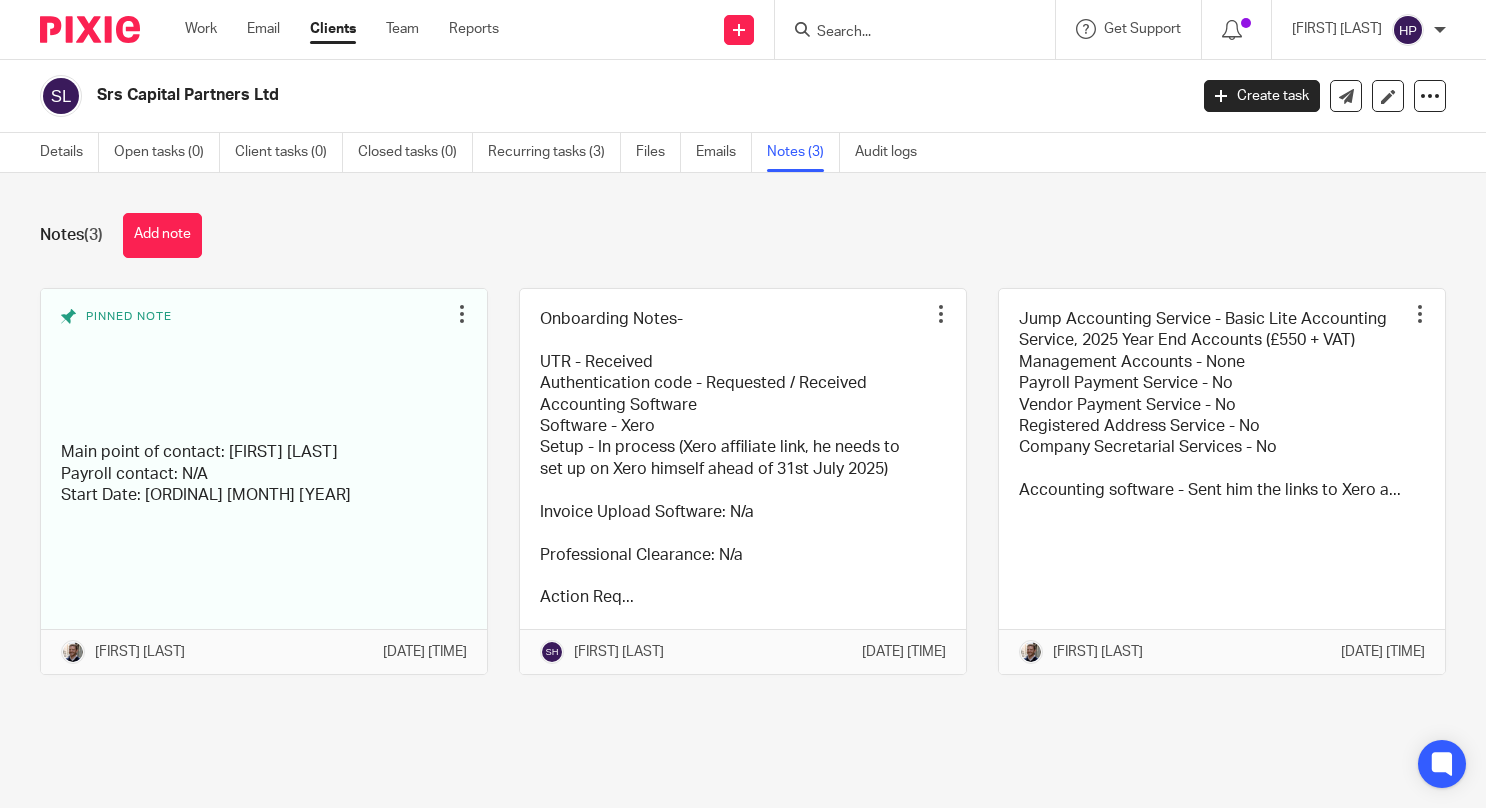scroll, scrollTop: 0, scrollLeft: 0, axis: both 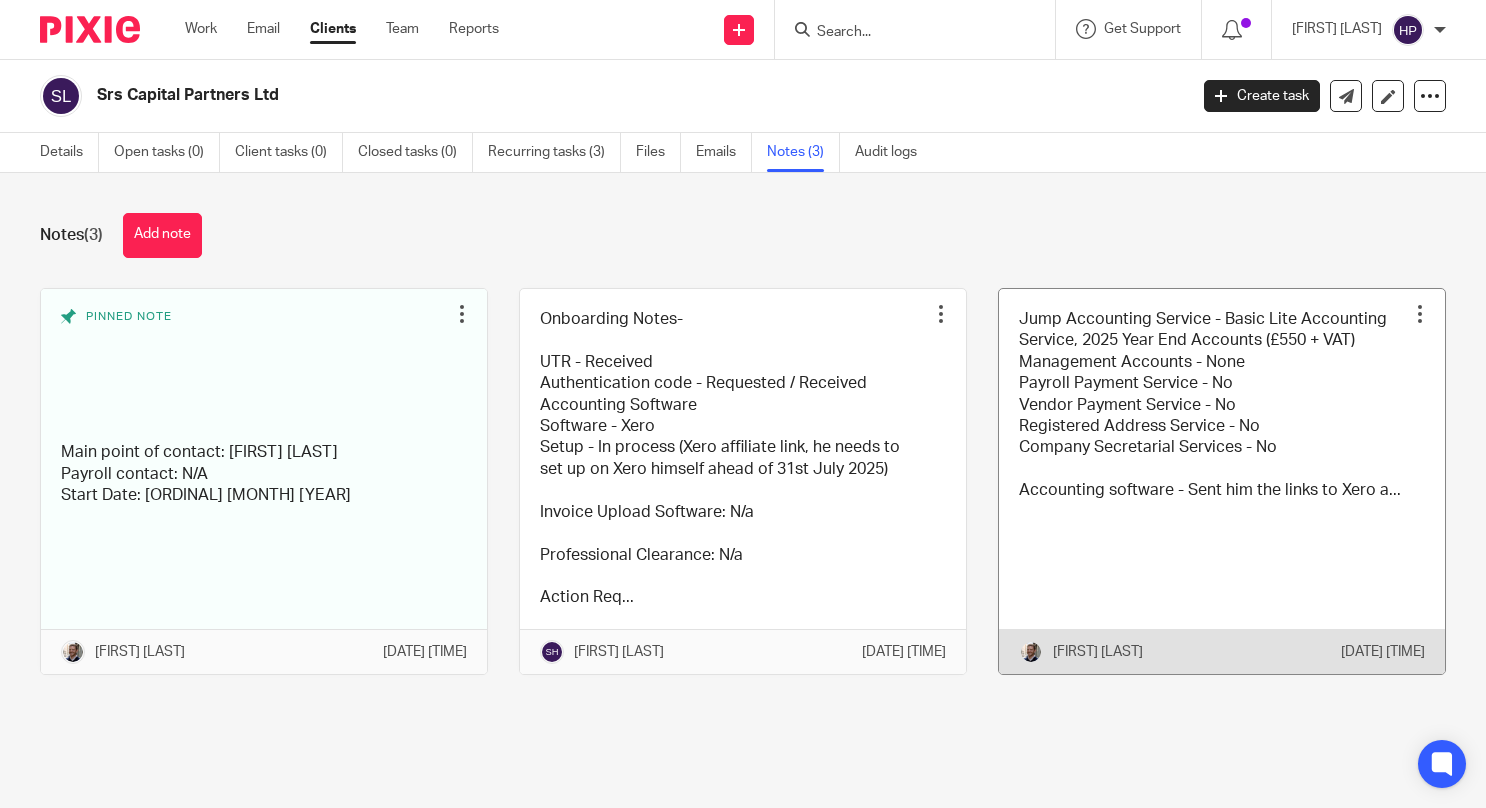 click at bounding box center (1222, 481) 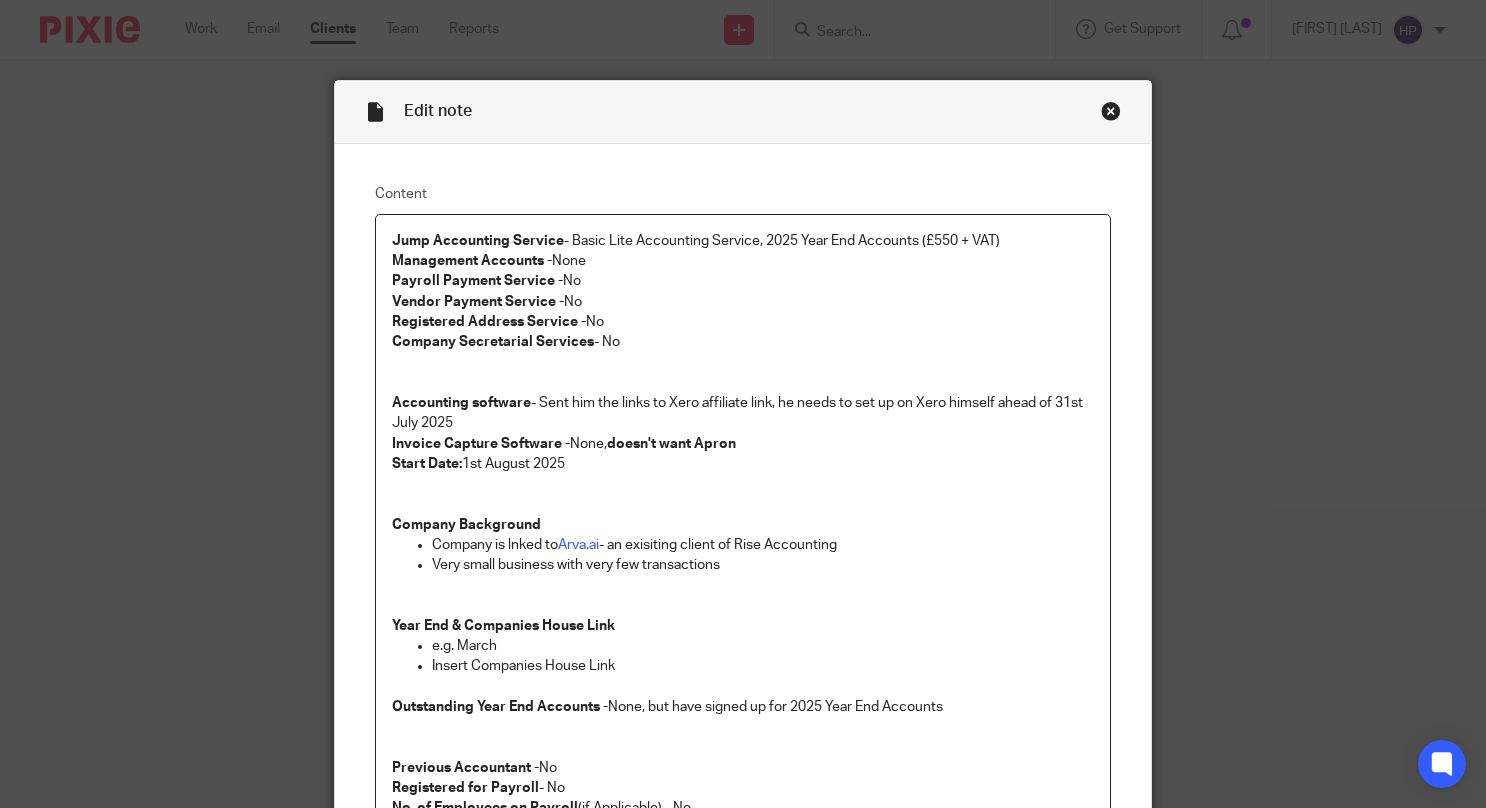 scroll, scrollTop: 0, scrollLeft: 0, axis: both 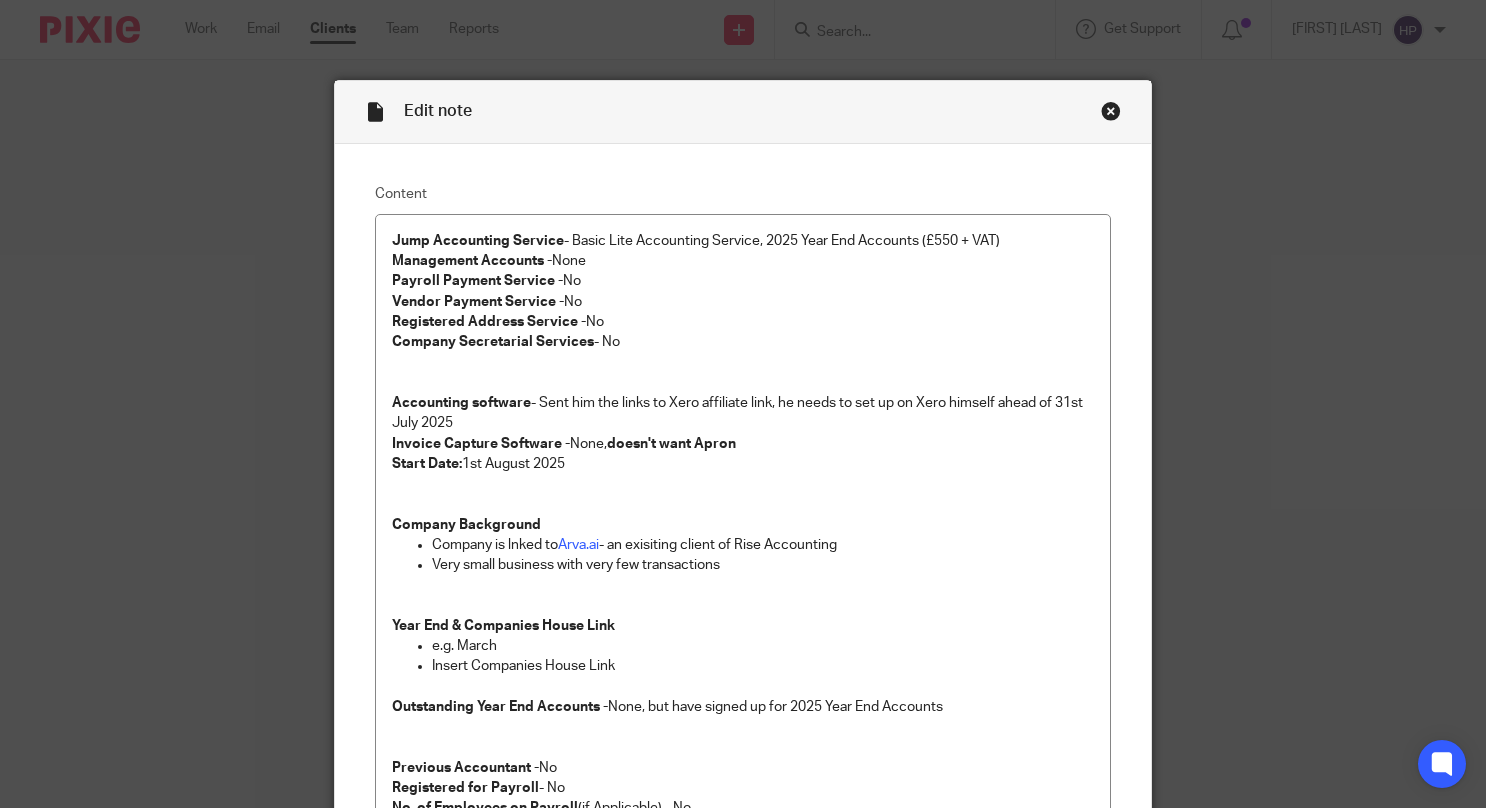 click at bounding box center [1111, 111] 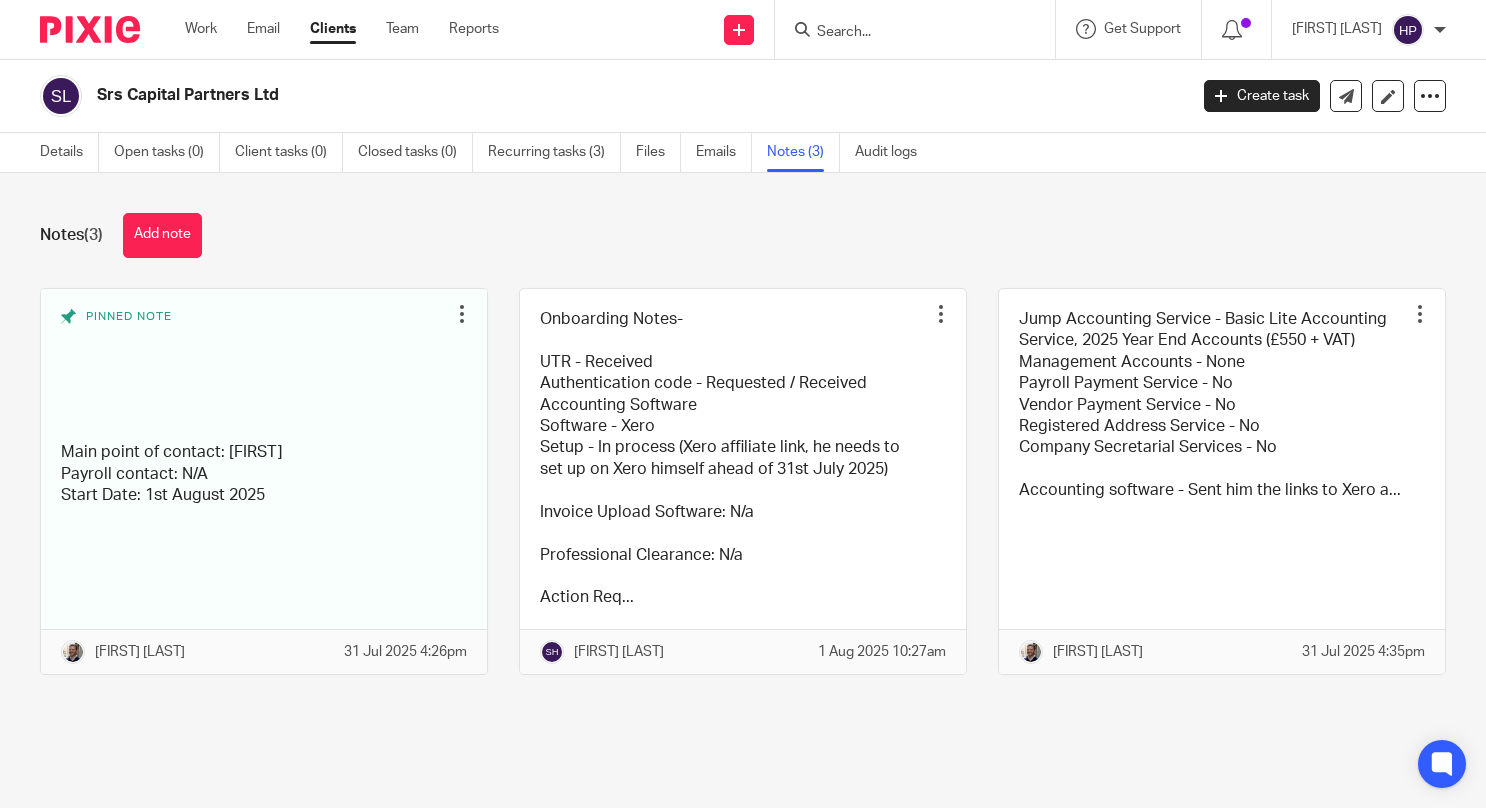 scroll, scrollTop: 0, scrollLeft: 0, axis: both 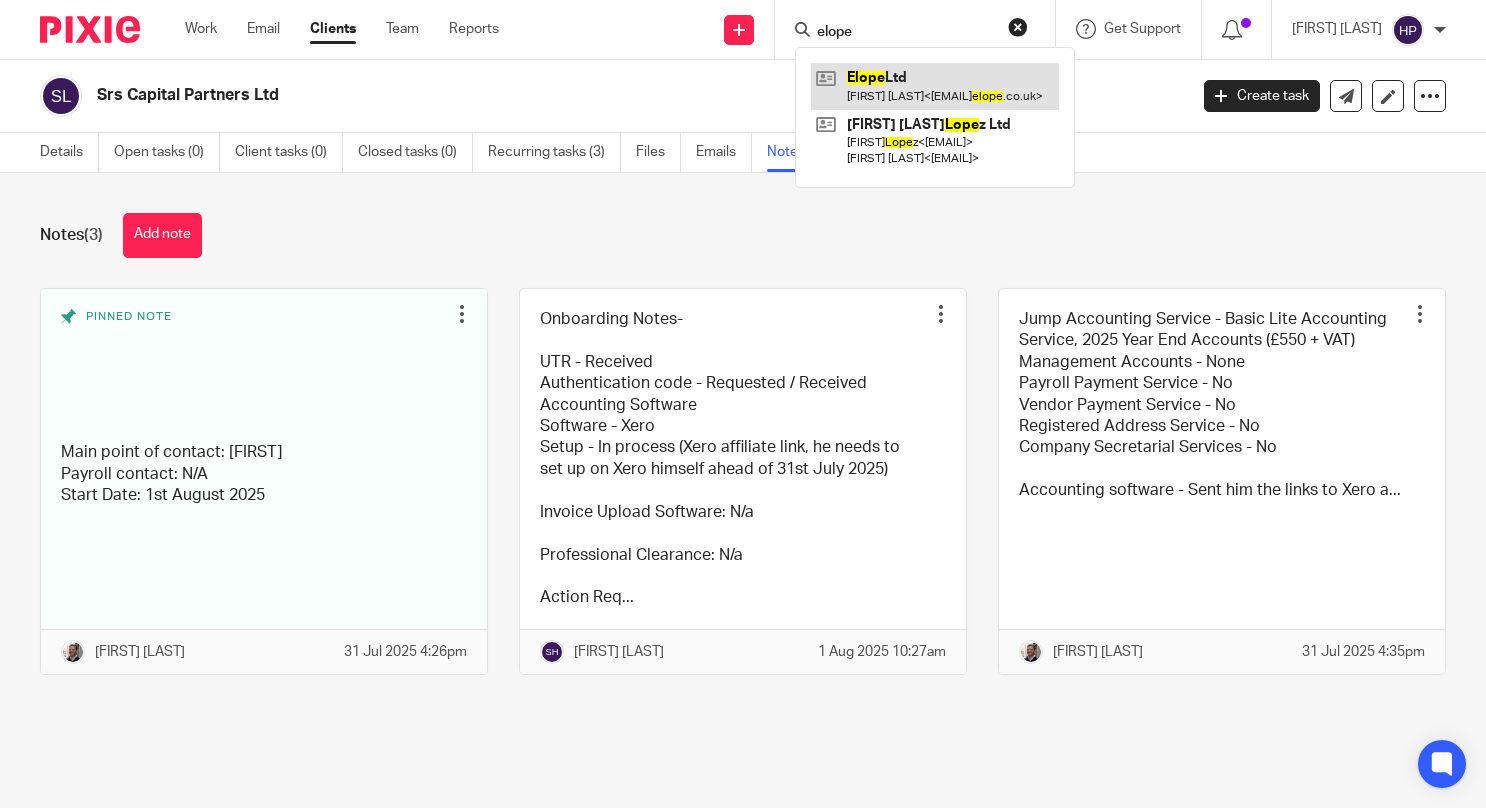 type on "elope" 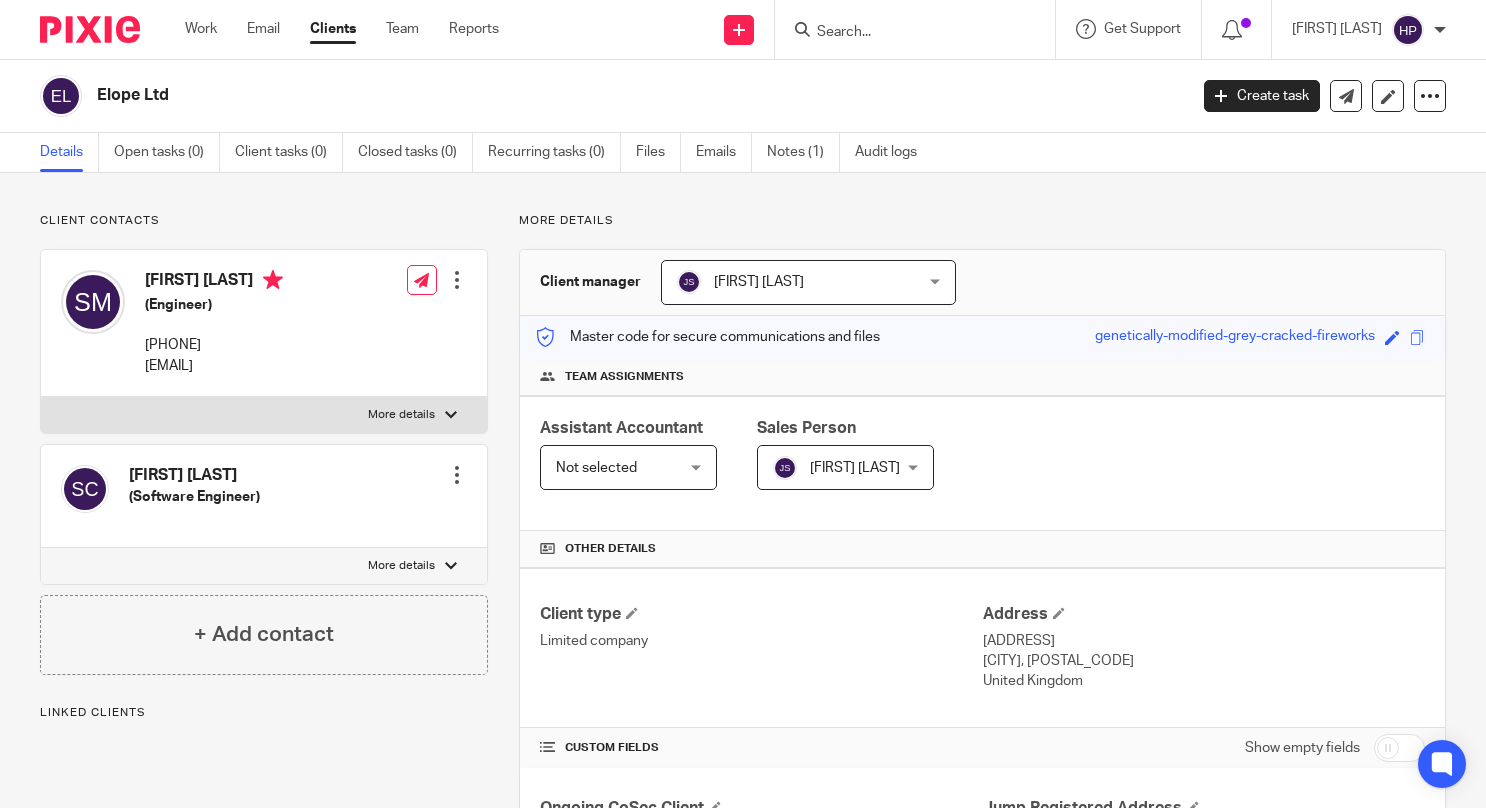 scroll, scrollTop: 0, scrollLeft: 0, axis: both 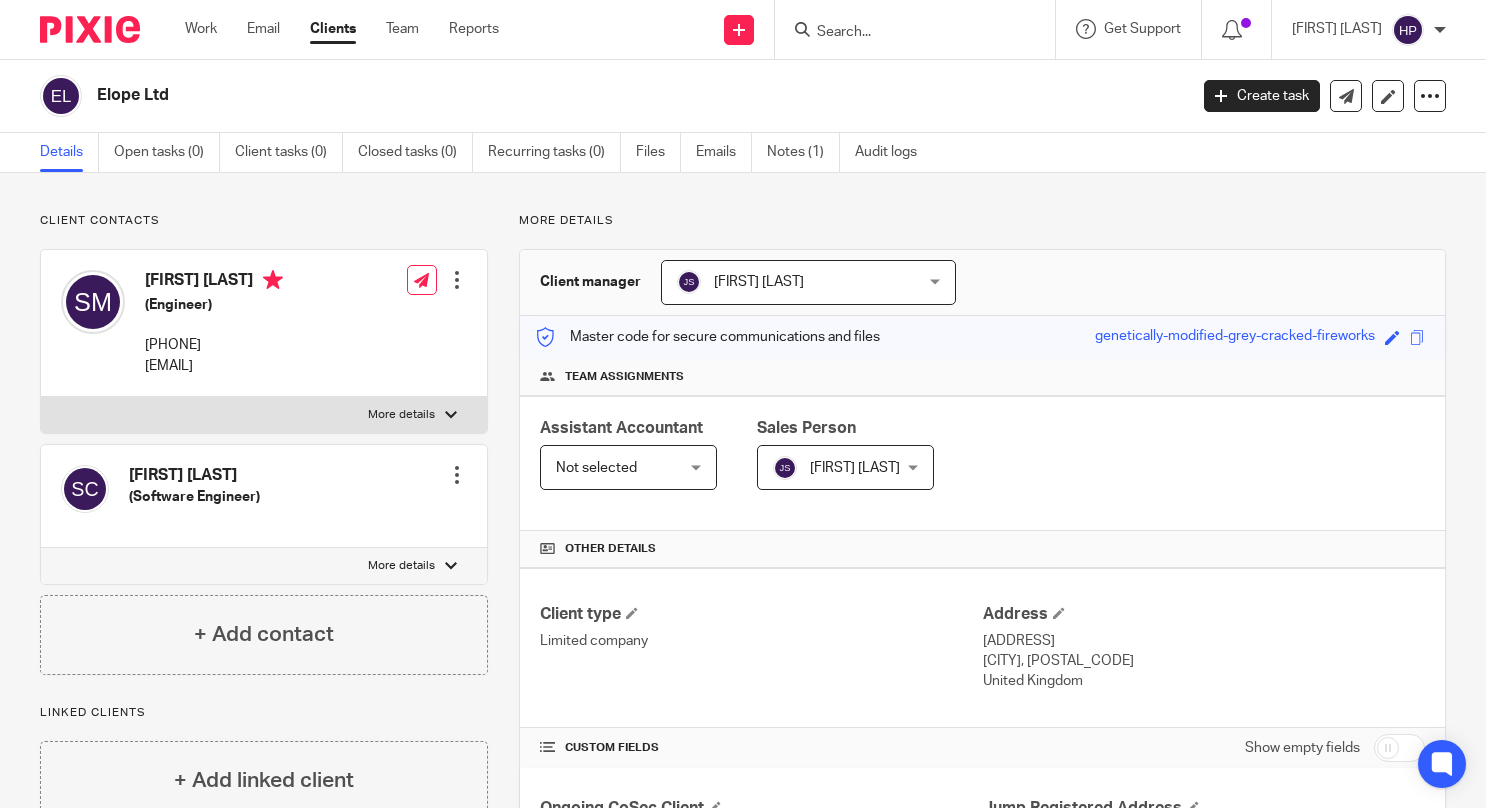 click at bounding box center (905, 33) 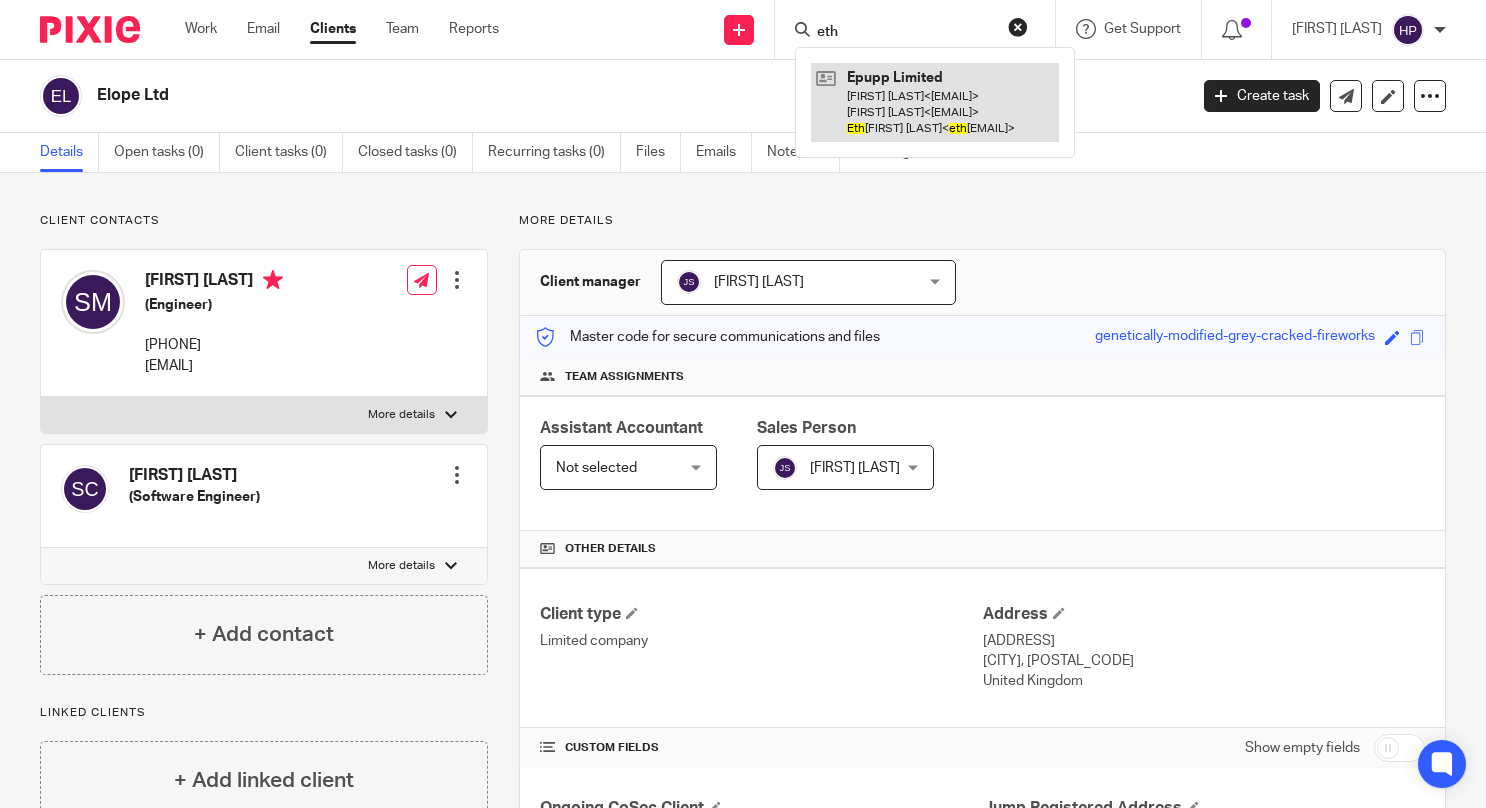 type on "eth" 